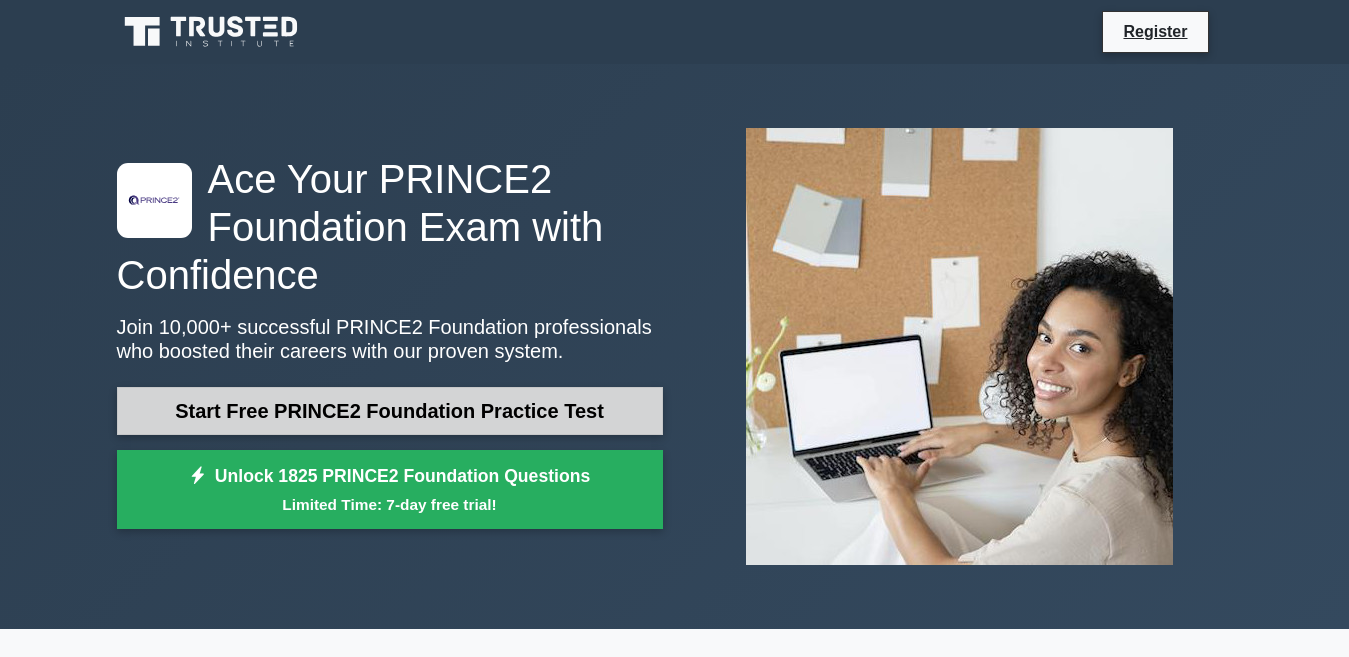 scroll, scrollTop: 0, scrollLeft: 0, axis: both 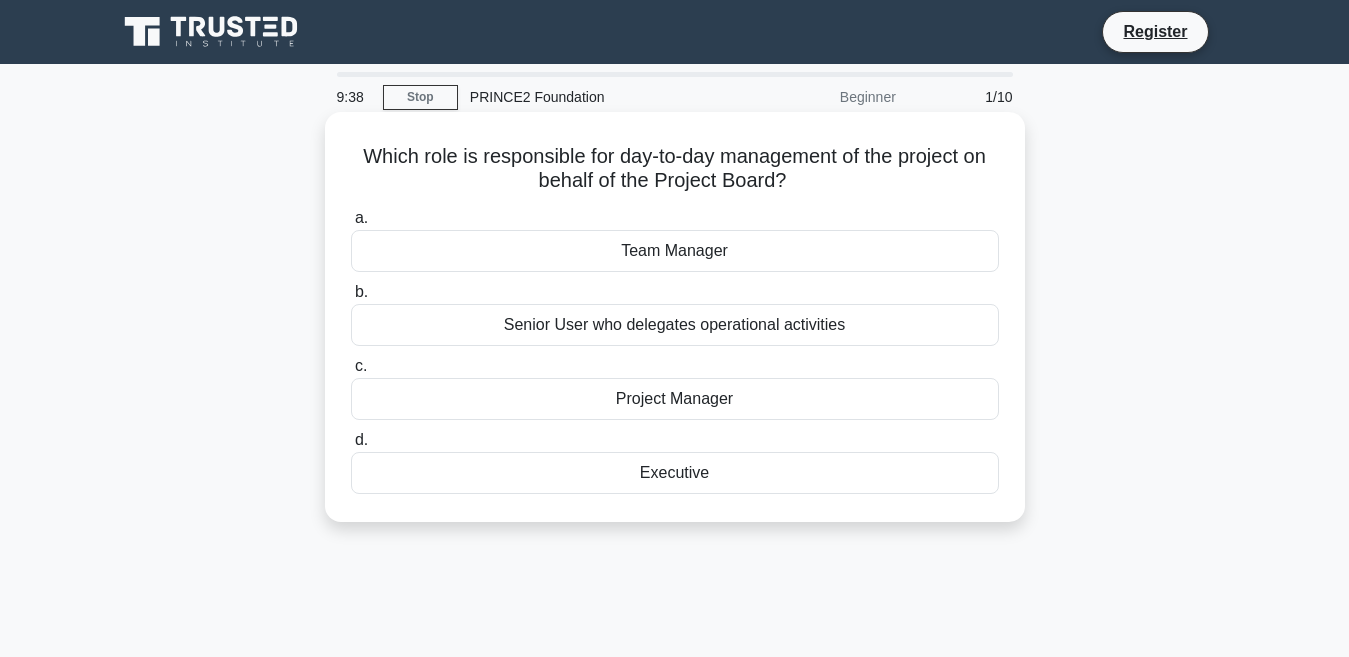 click on "Team Manager" at bounding box center (675, 251) 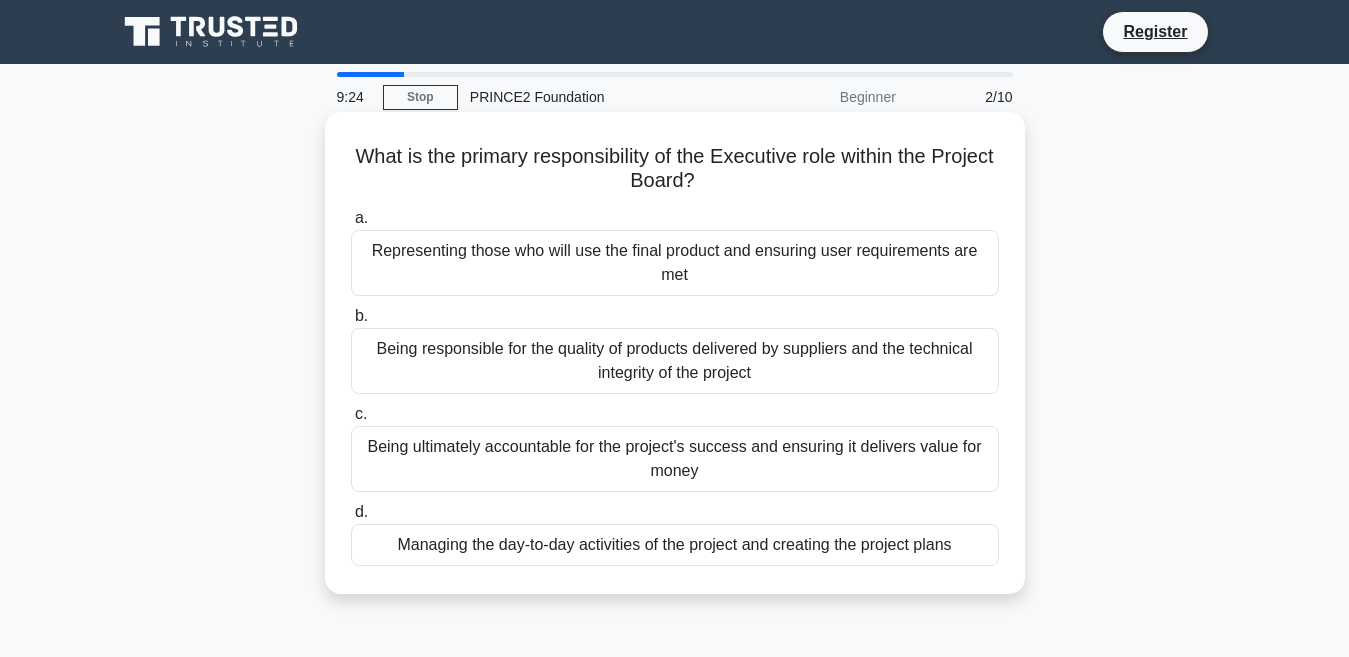 click on "Being responsible for the quality of products delivered by suppliers and the technical integrity of the project" at bounding box center [675, 361] 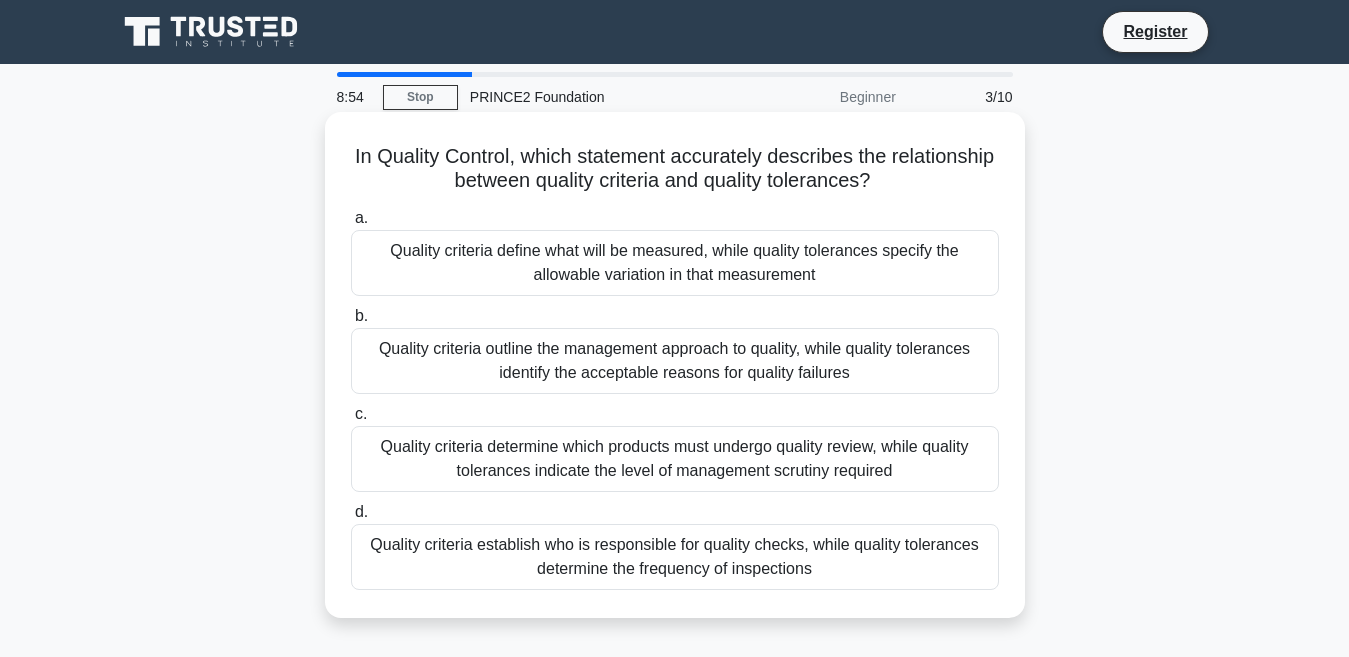 click on "Quality criteria define what will be measured, while quality tolerances specify the allowable variation in that measurement" at bounding box center (675, 263) 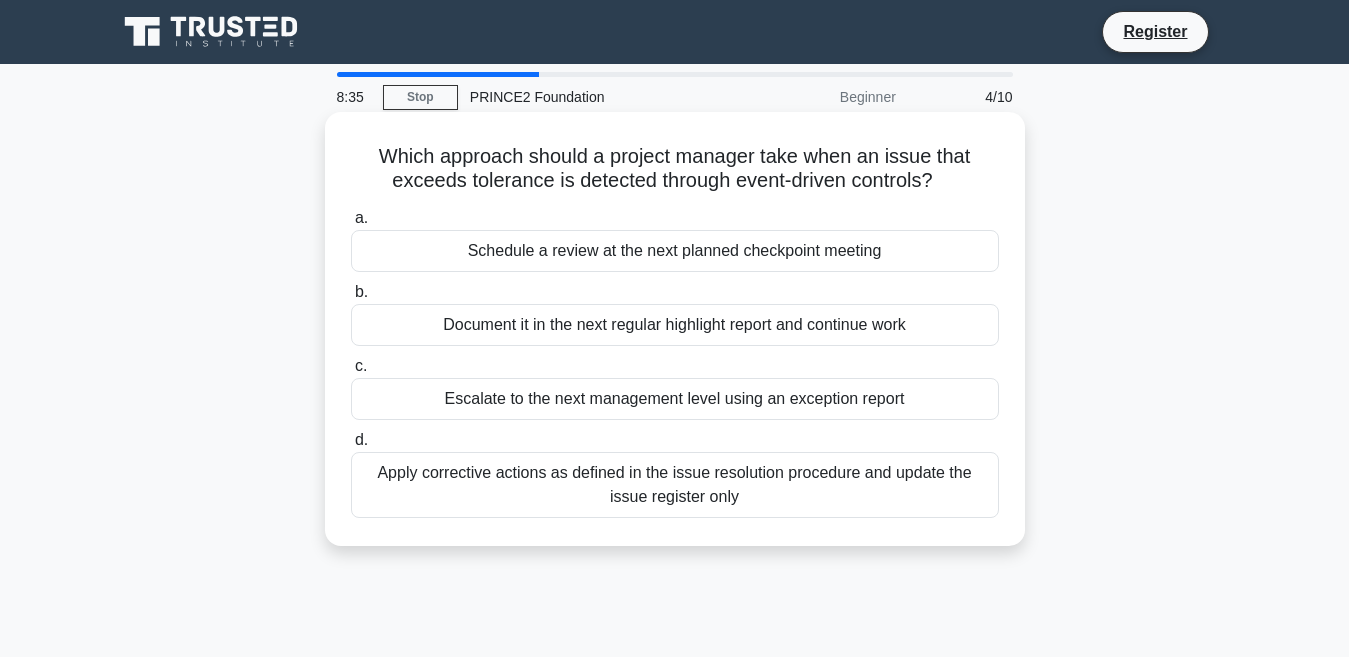 click on "Schedule a review at the next planned checkpoint meeting" at bounding box center [675, 251] 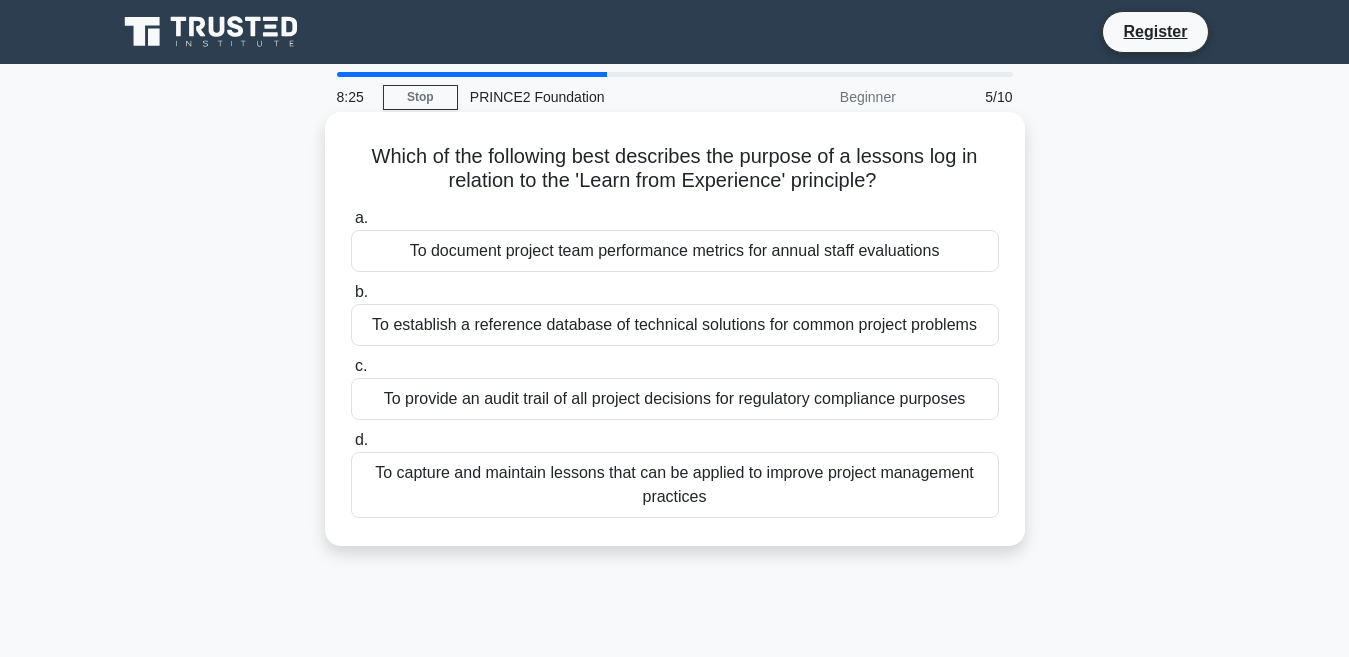 click on "To provide an audit trail of all project decisions for regulatory compliance purposes" at bounding box center (675, 399) 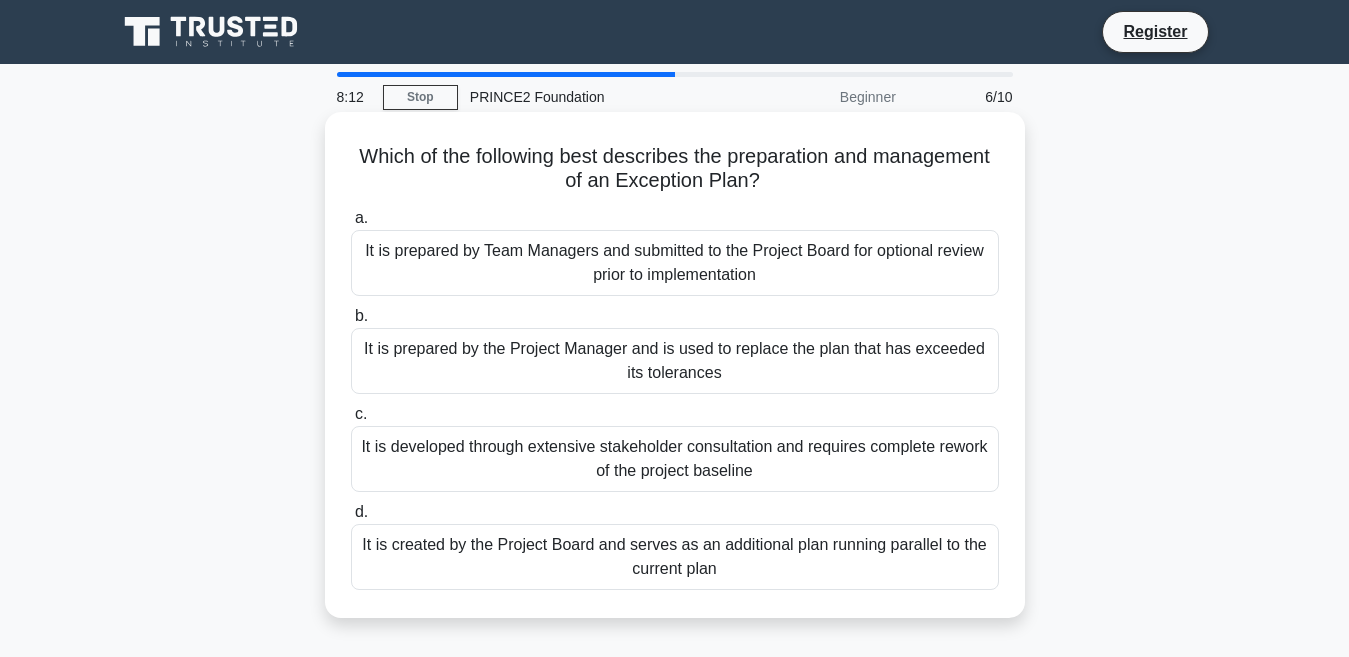 click on "It is prepared by the Project Manager and is used to replace the plan that has exceeded its tolerances" at bounding box center [675, 361] 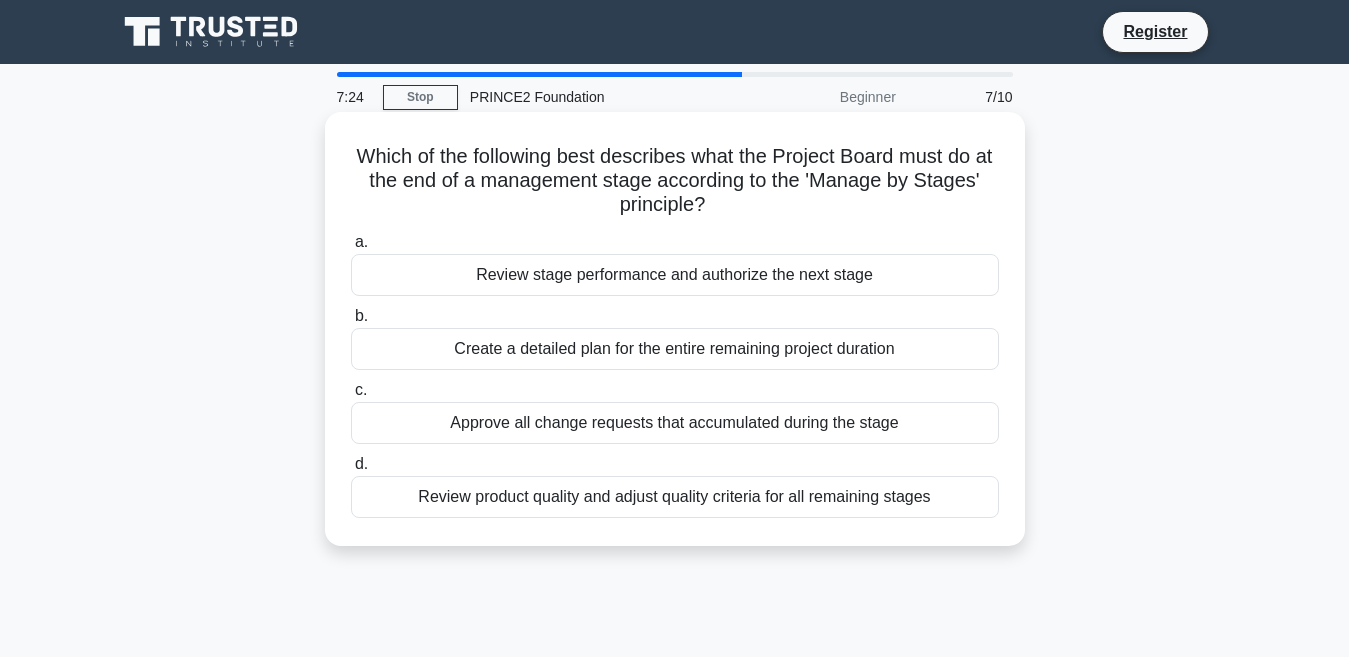 click on "Review stage performance and authorize the next stage" at bounding box center (675, 275) 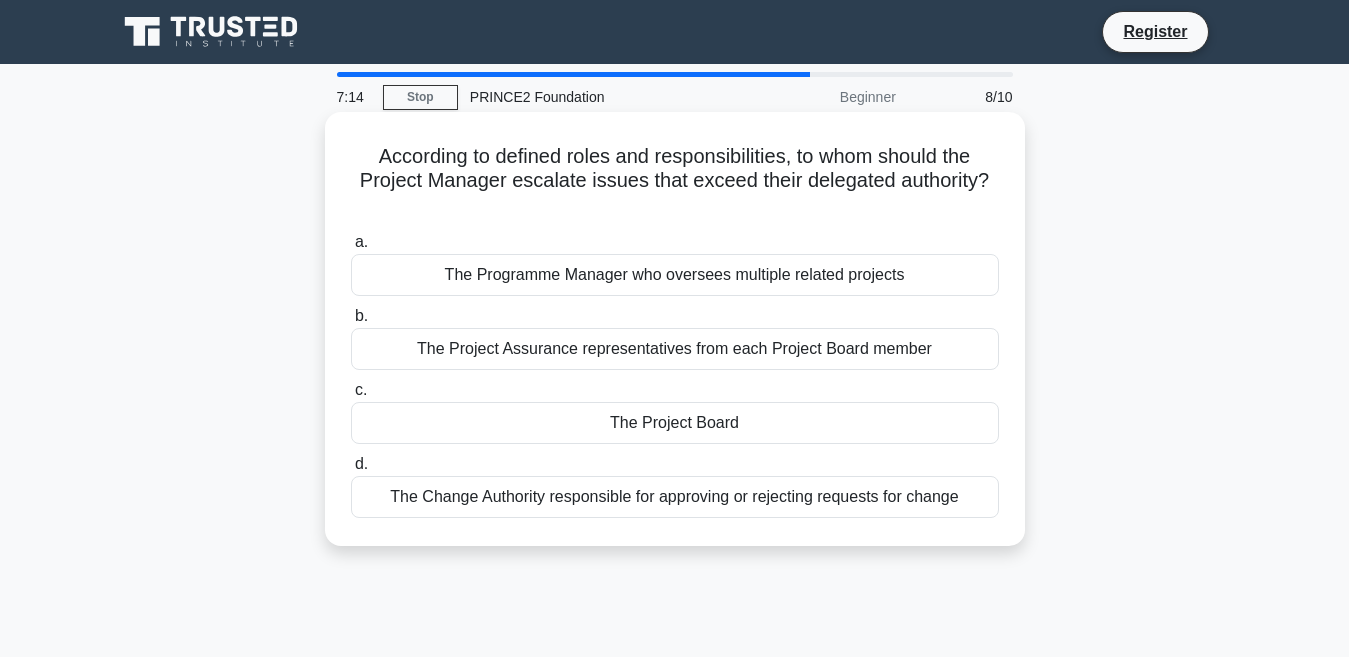click on "The Project Board" at bounding box center (675, 423) 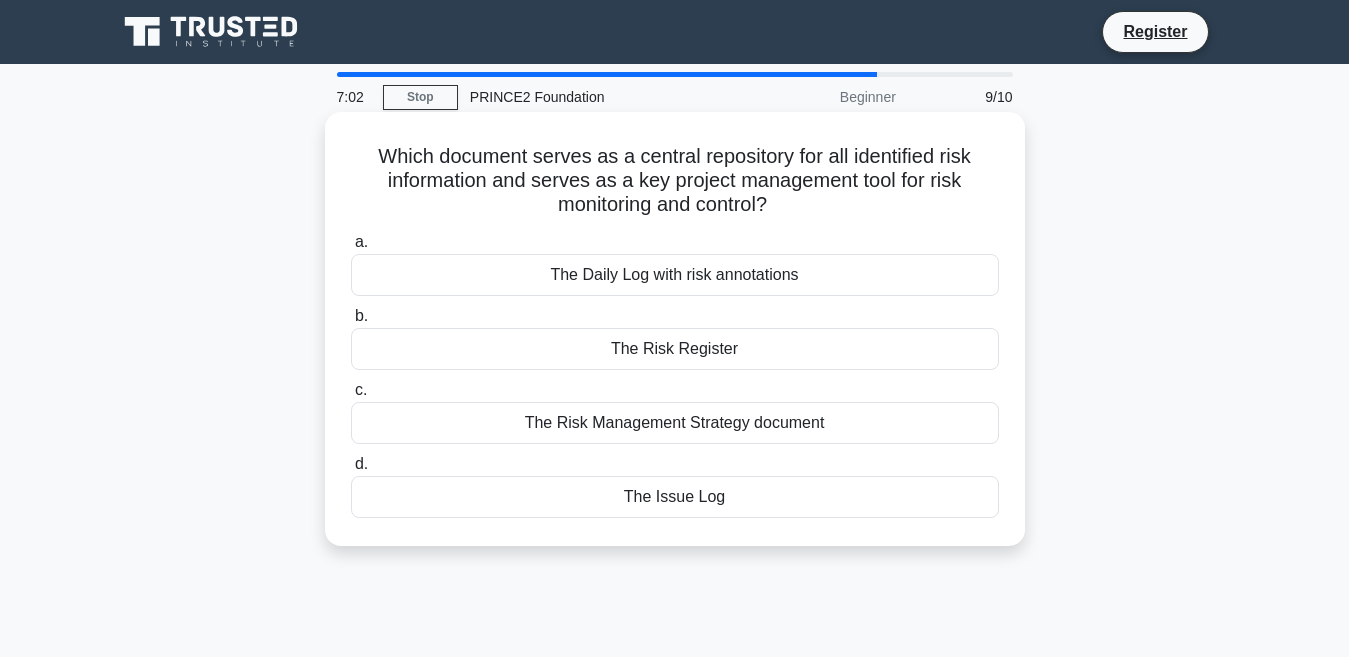 click on "The Risk Management Strategy document" at bounding box center (675, 423) 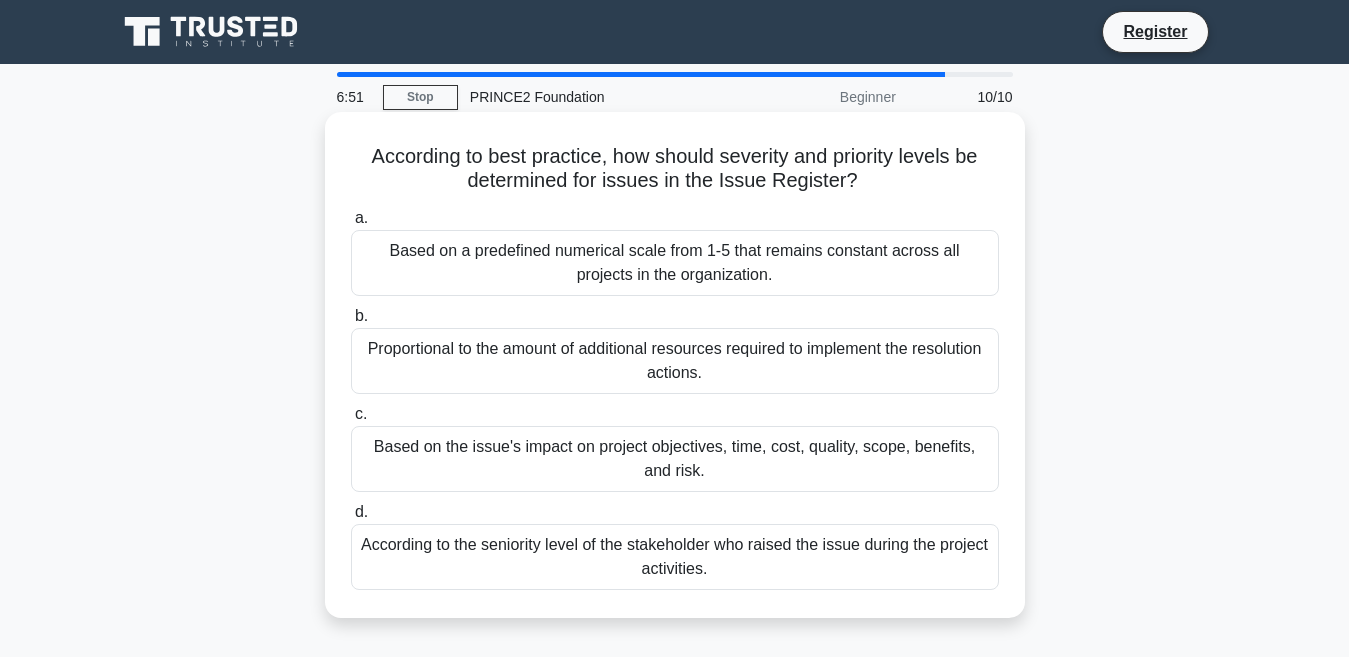 click on "Proportional to the amount of additional resources required to implement the resolution actions." at bounding box center (675, 361) 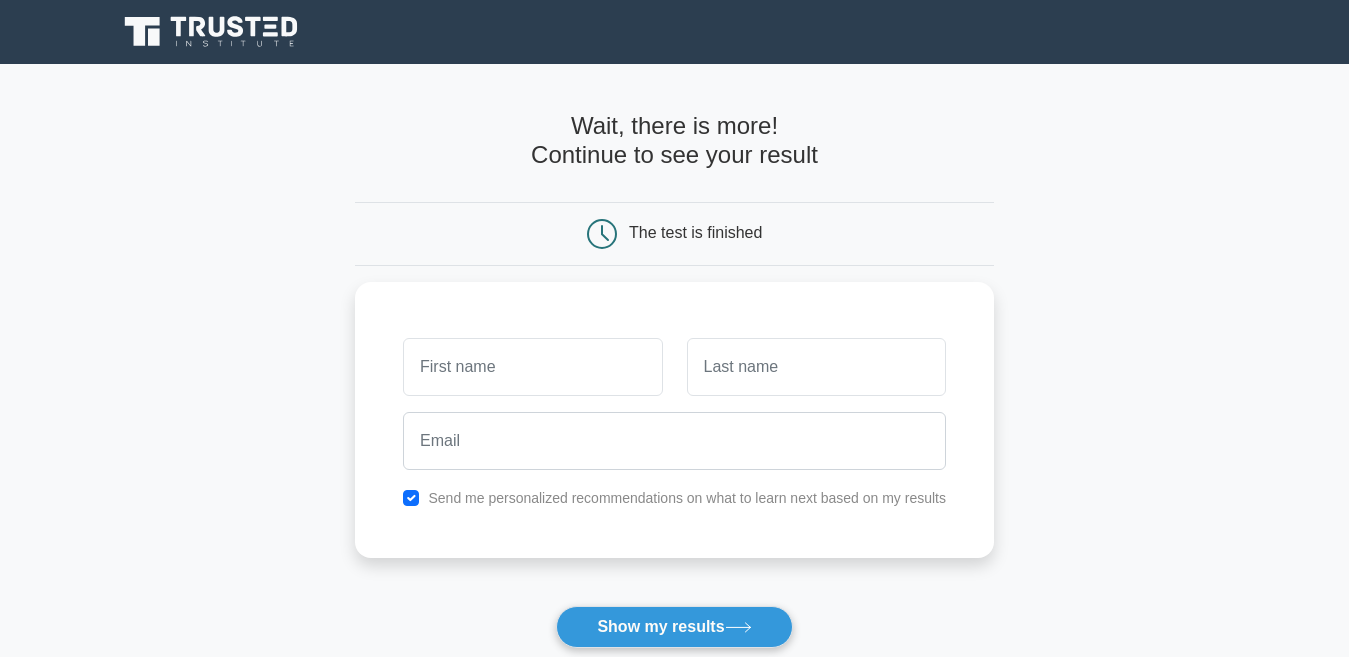 scroll, scrollTop: 0, scrollLeft: 0, axis: both 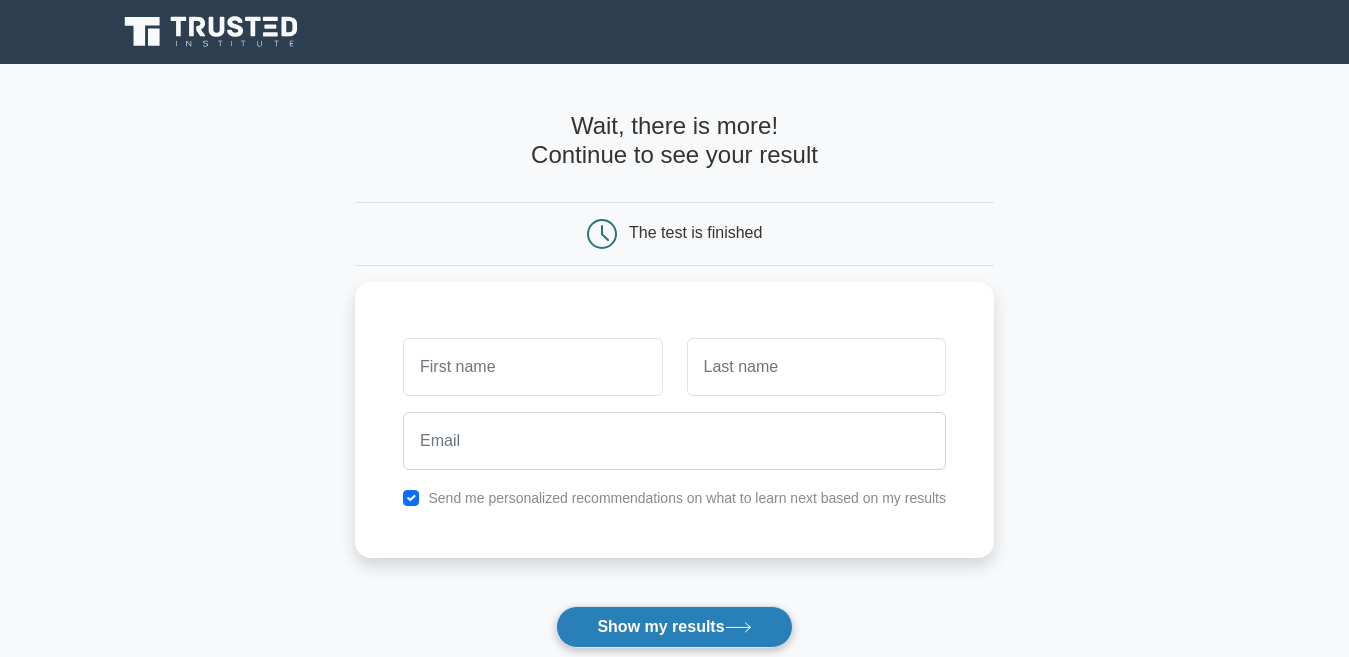 click on "Show my results" at bounding box center (674, 627) 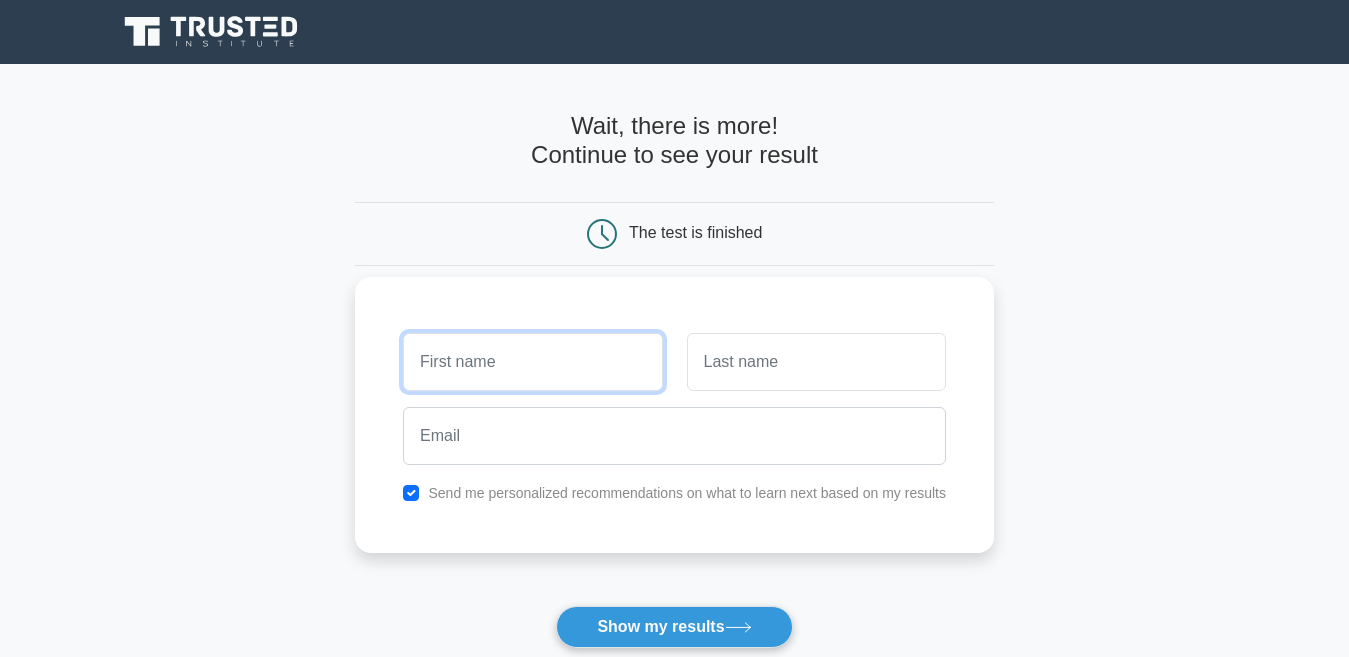 click at bounding box center [532, 362] 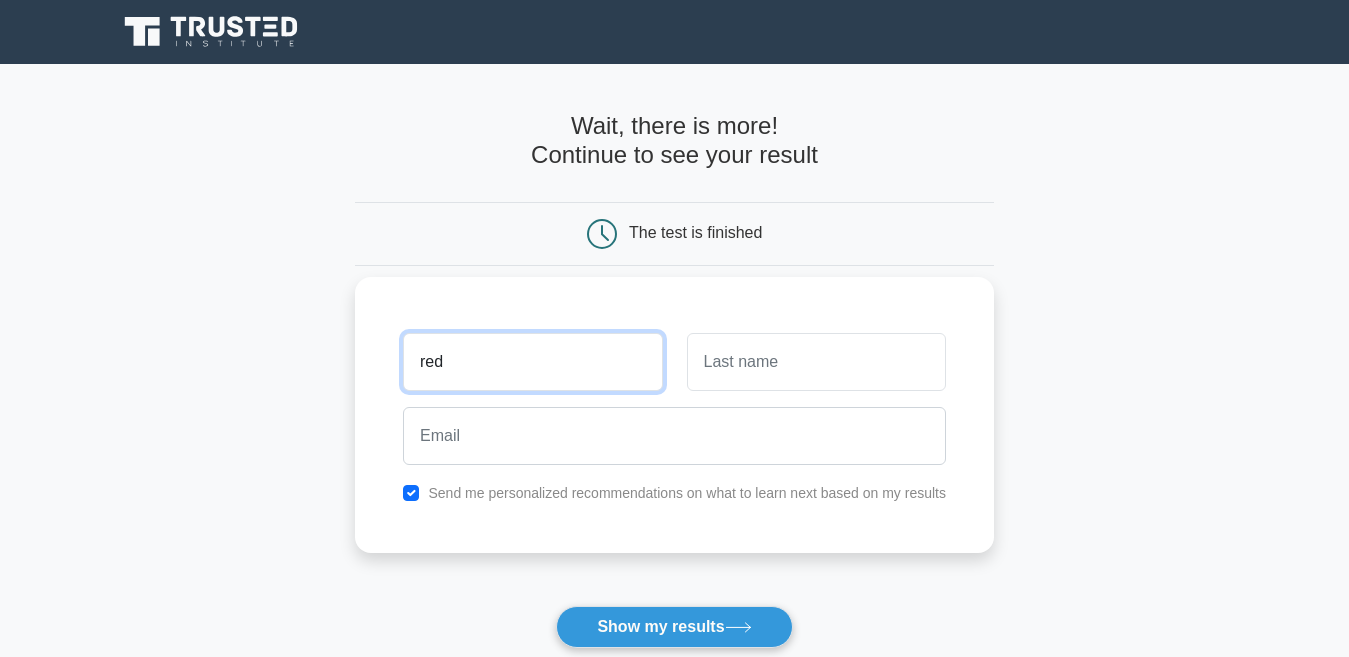 click on "red" at bounding box center [532, 362] 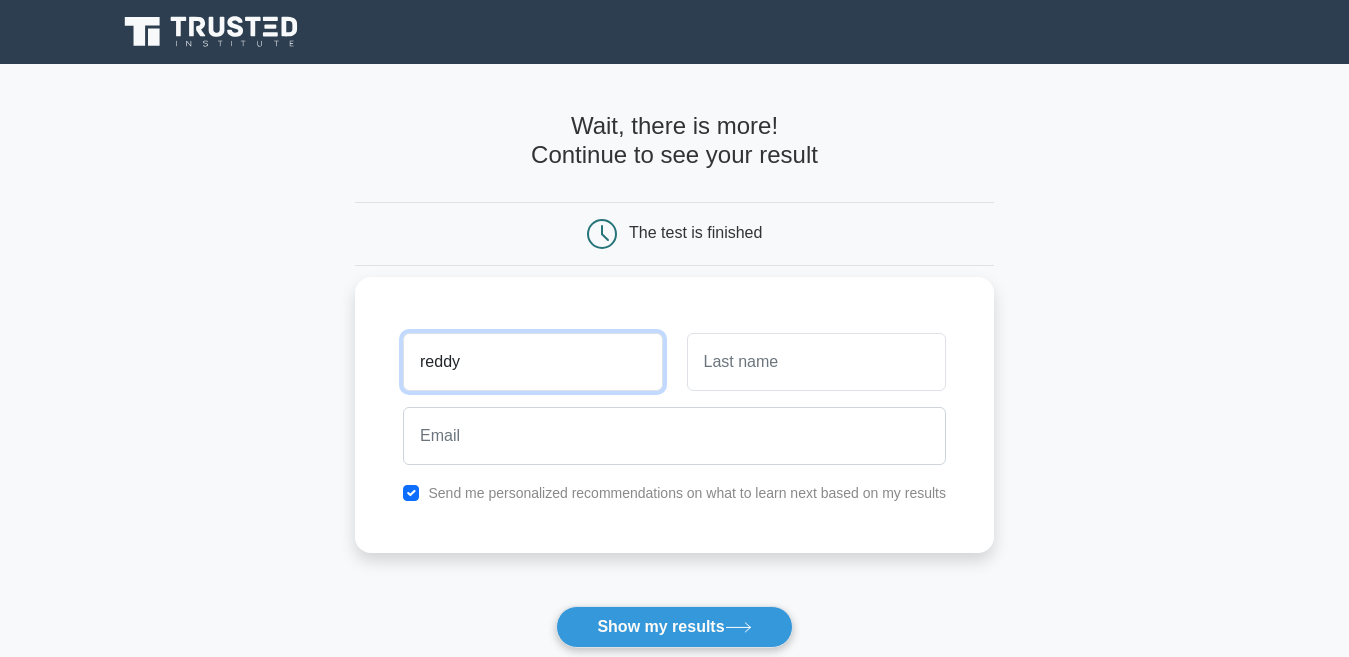 type on "reddy" 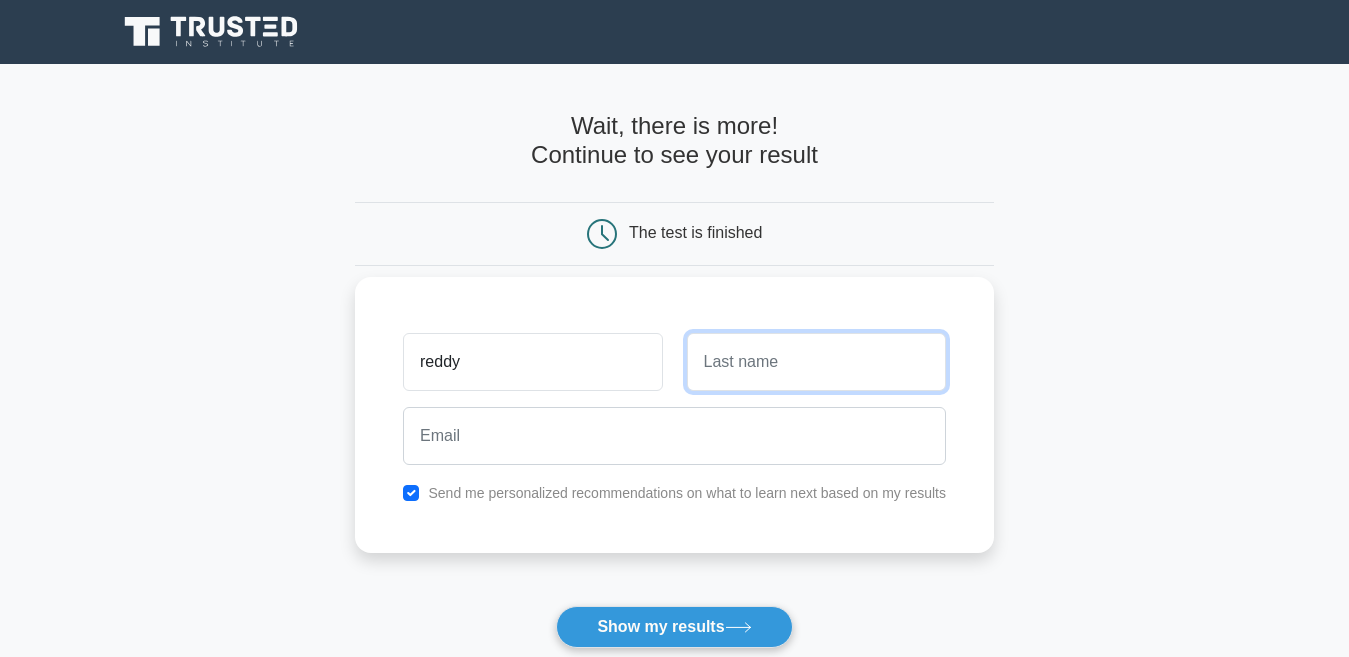 click at bounding box center [816, 362] 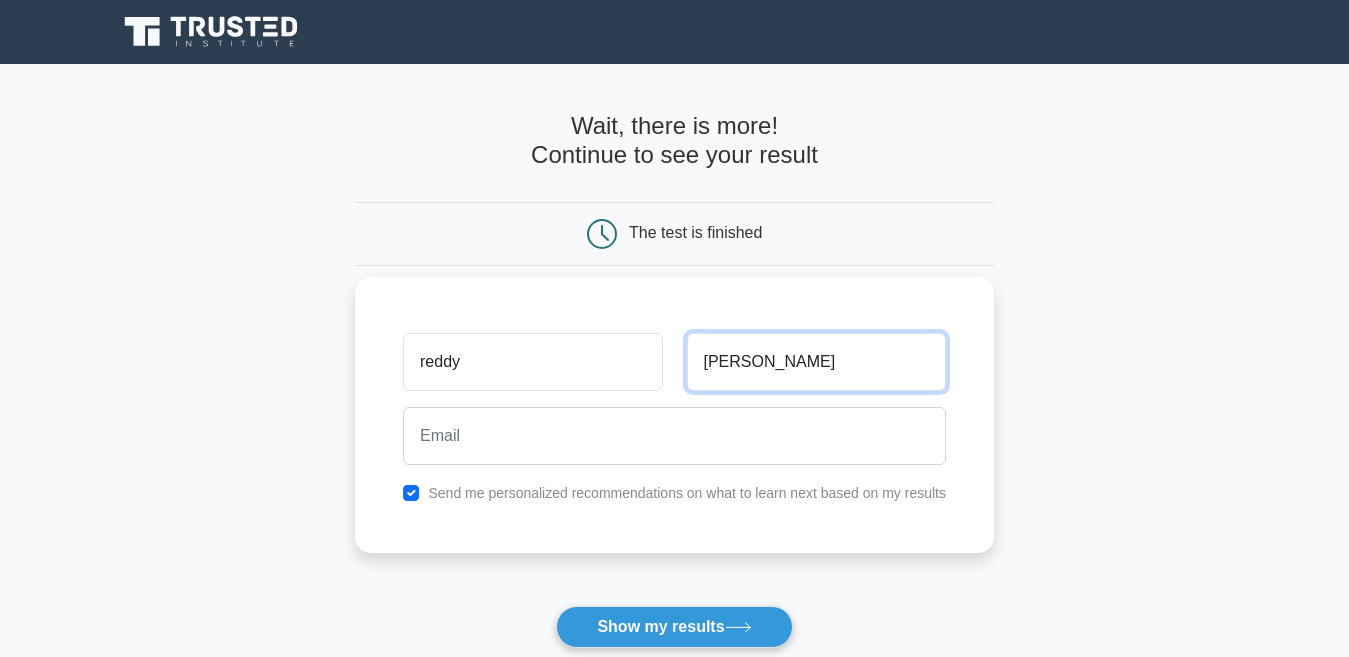 type on "[PERSON_NAME]" 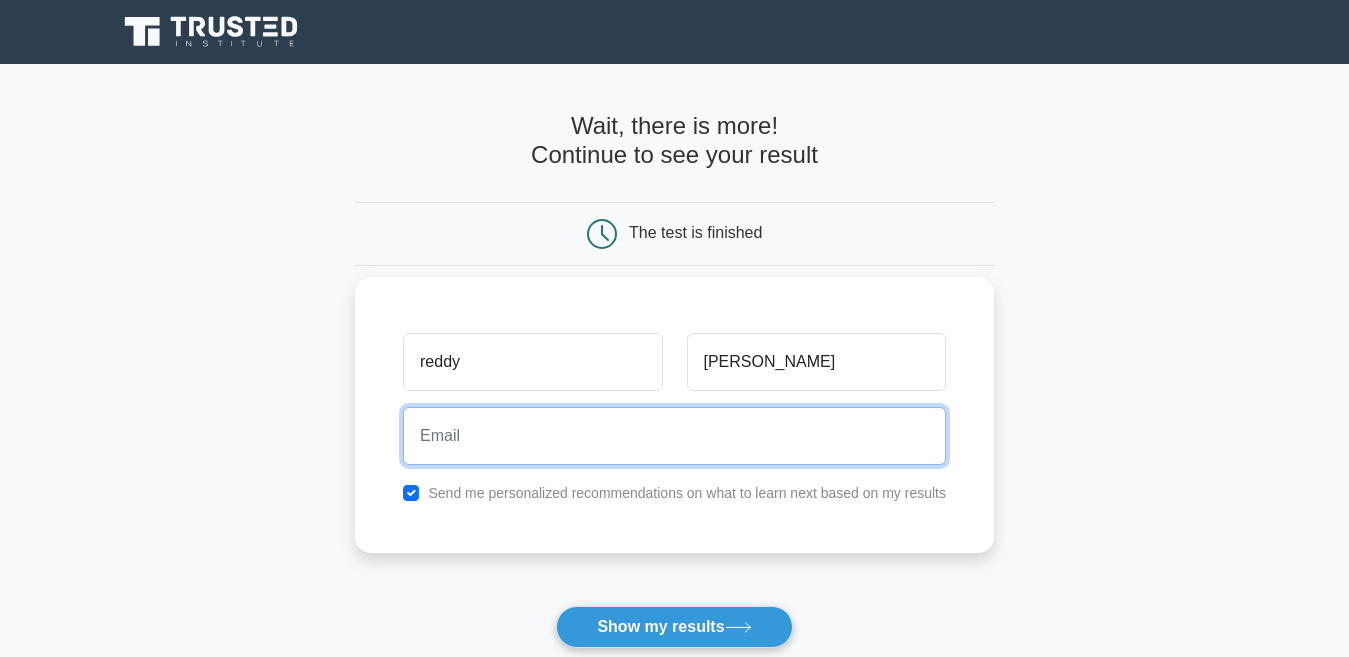 click at bounding box center (674, 436) 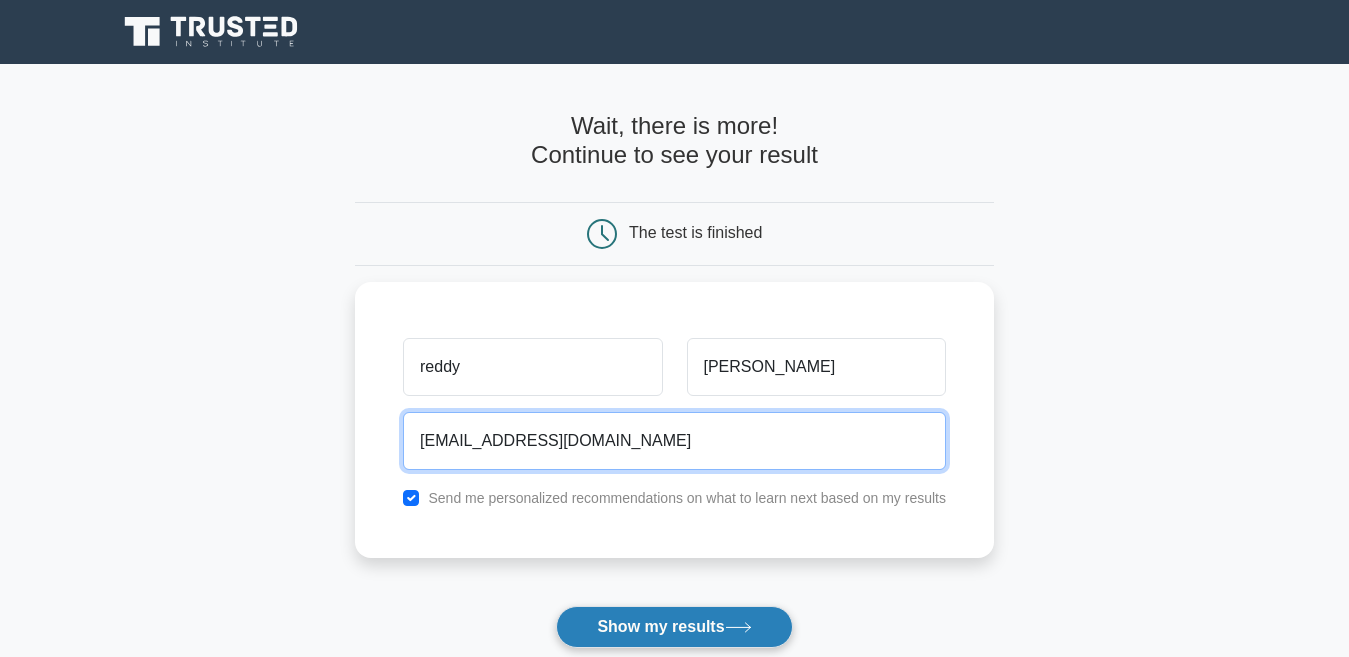 type on "[EMAIL_ADDRESS][DOMAIN_NAME]" 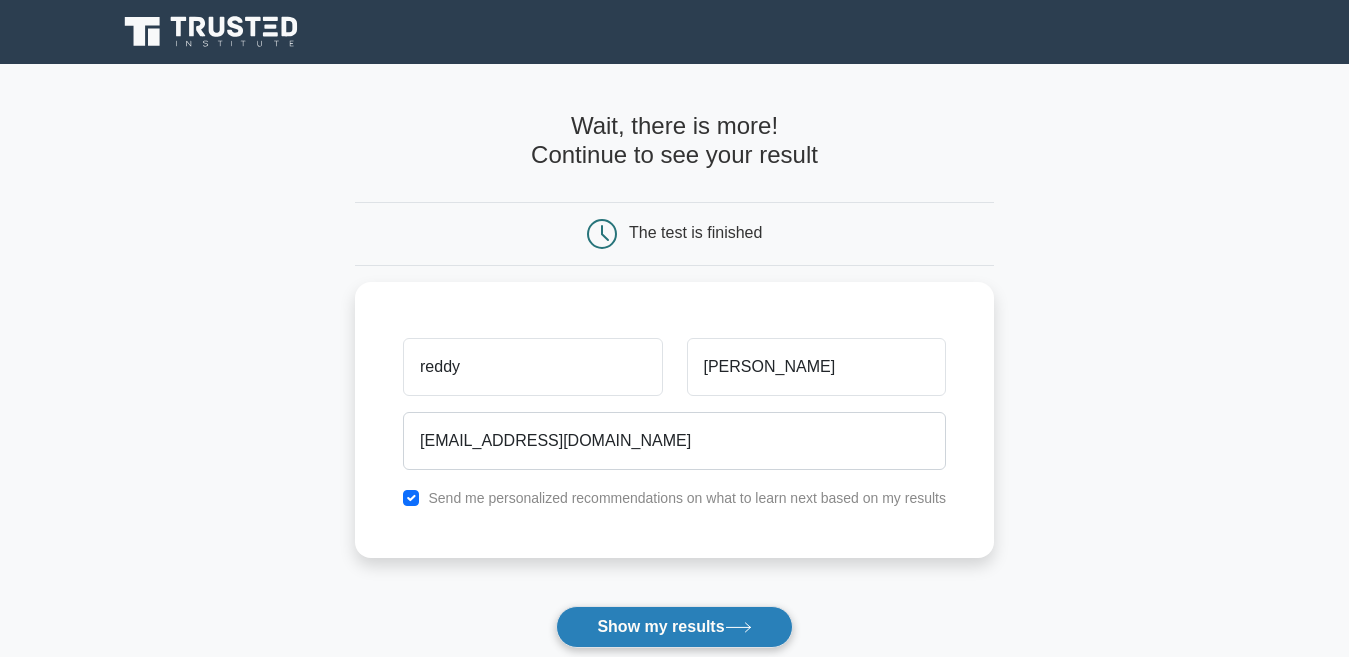 click on "Show my results" at bounding box center (674, 627) 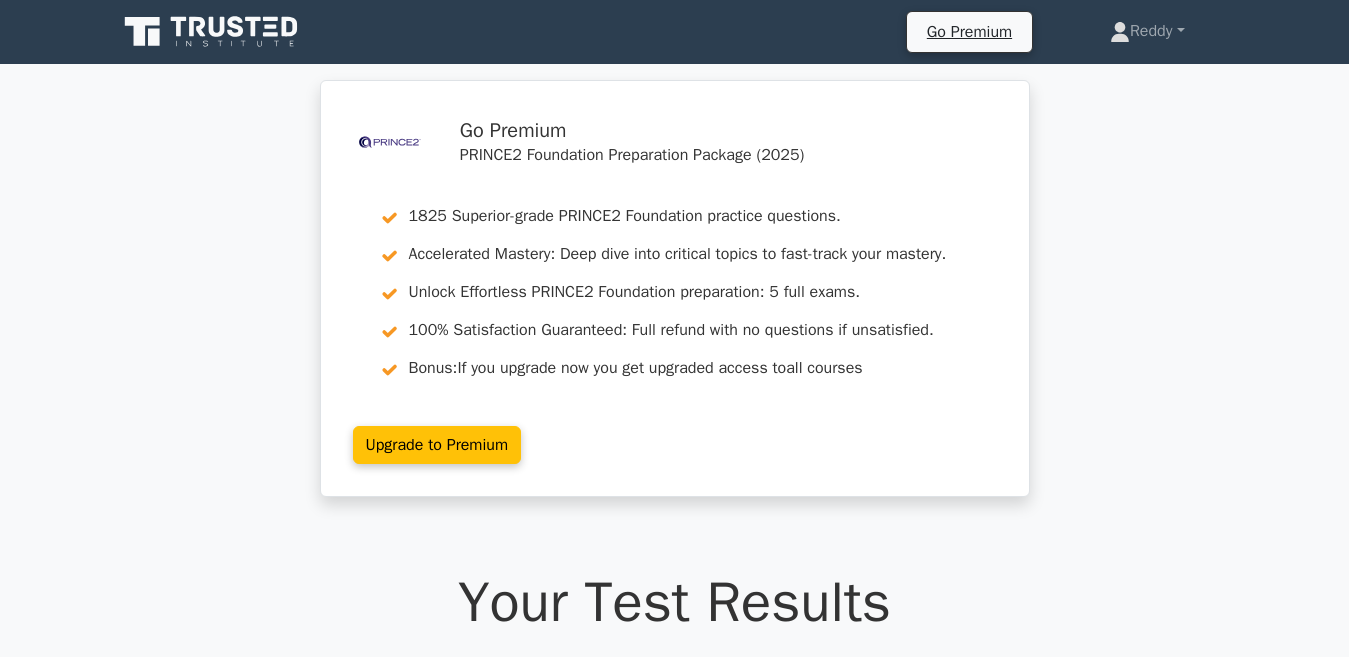 scroll, scrollTop: 0, scrollLeft: 0, axis: both 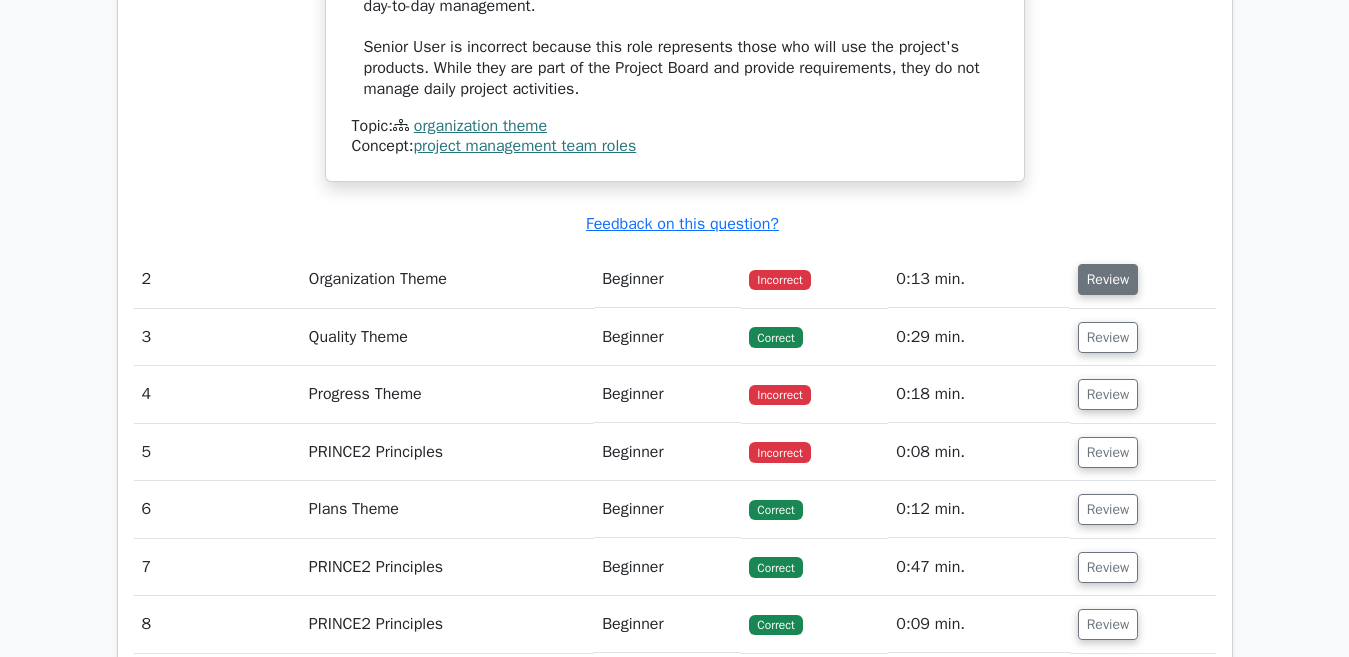 click on "Review" at bounding box center (1108, 279) 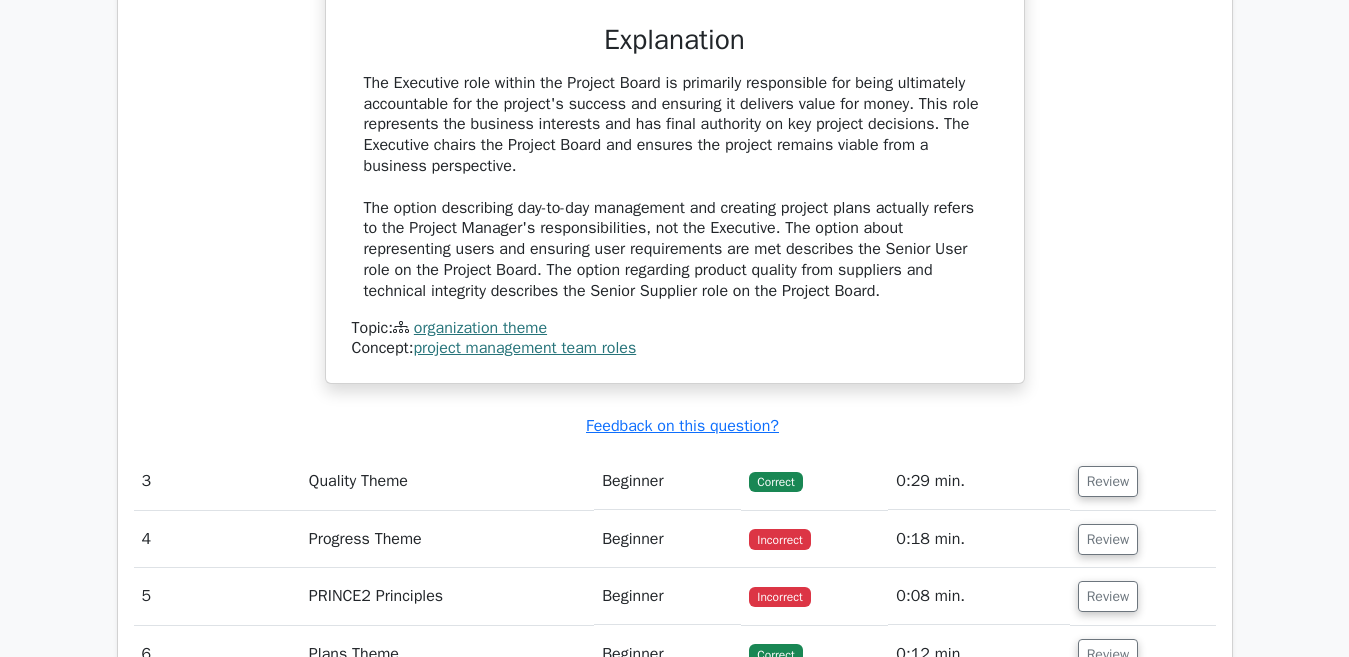 scroll, scrollTop: 3080, scrollLeft: 0, axis: vertical 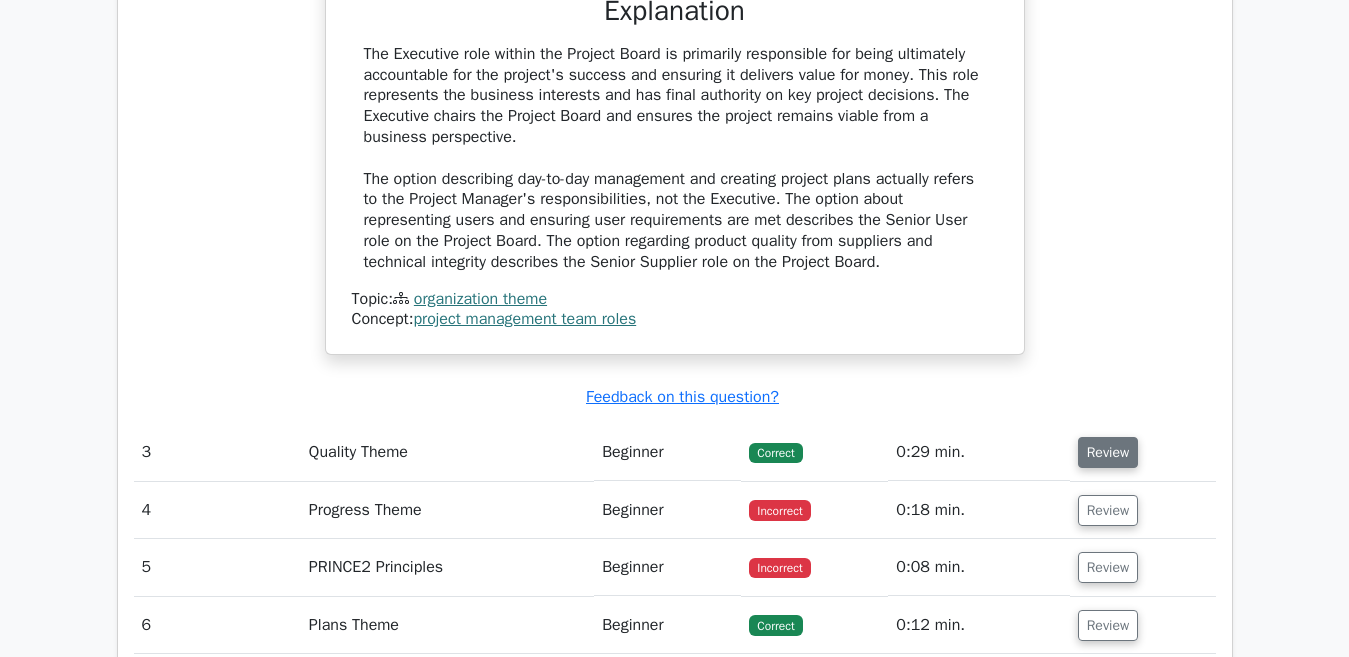 click on "Review" at bounding box center [1108, 452] 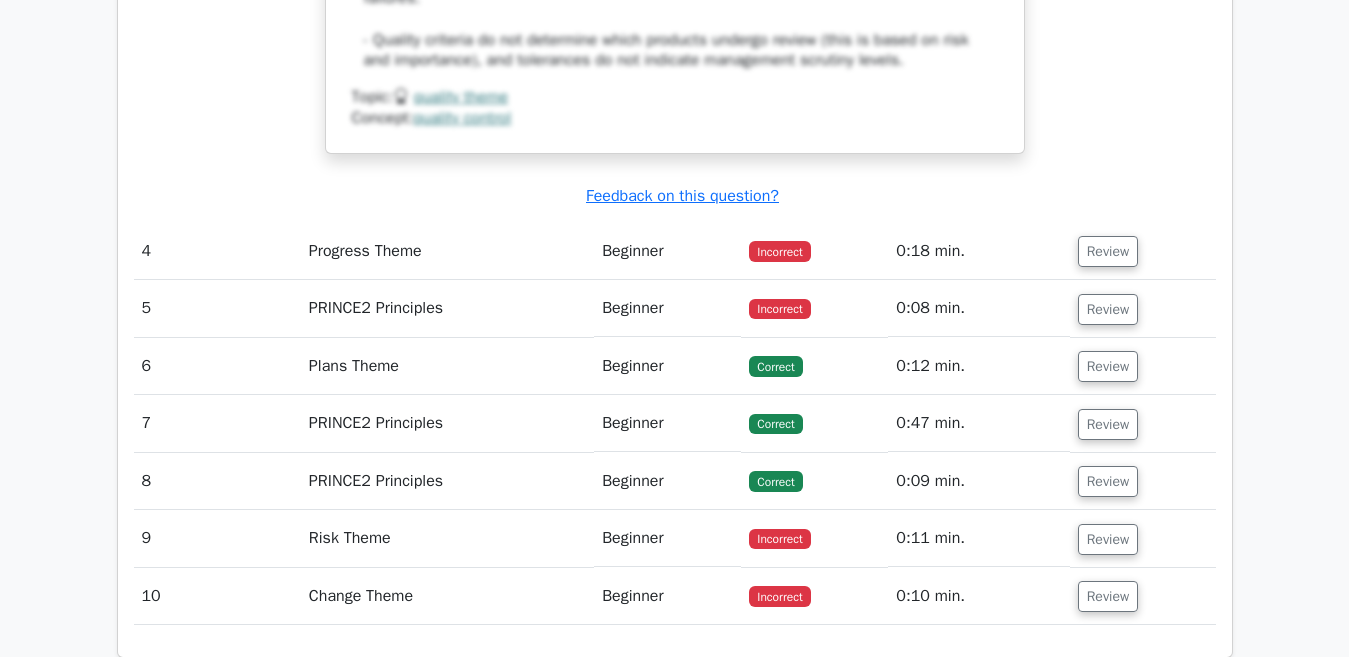 scroll, scrollTop: 4480, scrollLeft: 0, axis: vertical 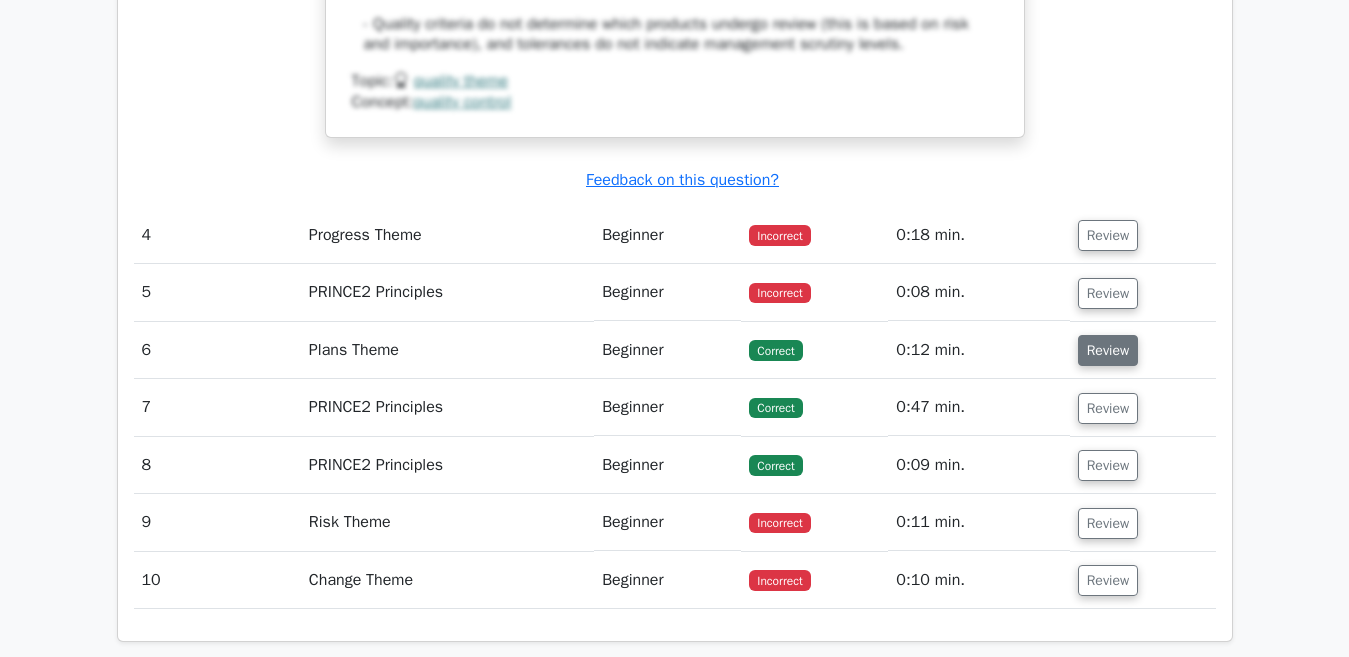 click on "Review" at bounding box center [1108, 350] 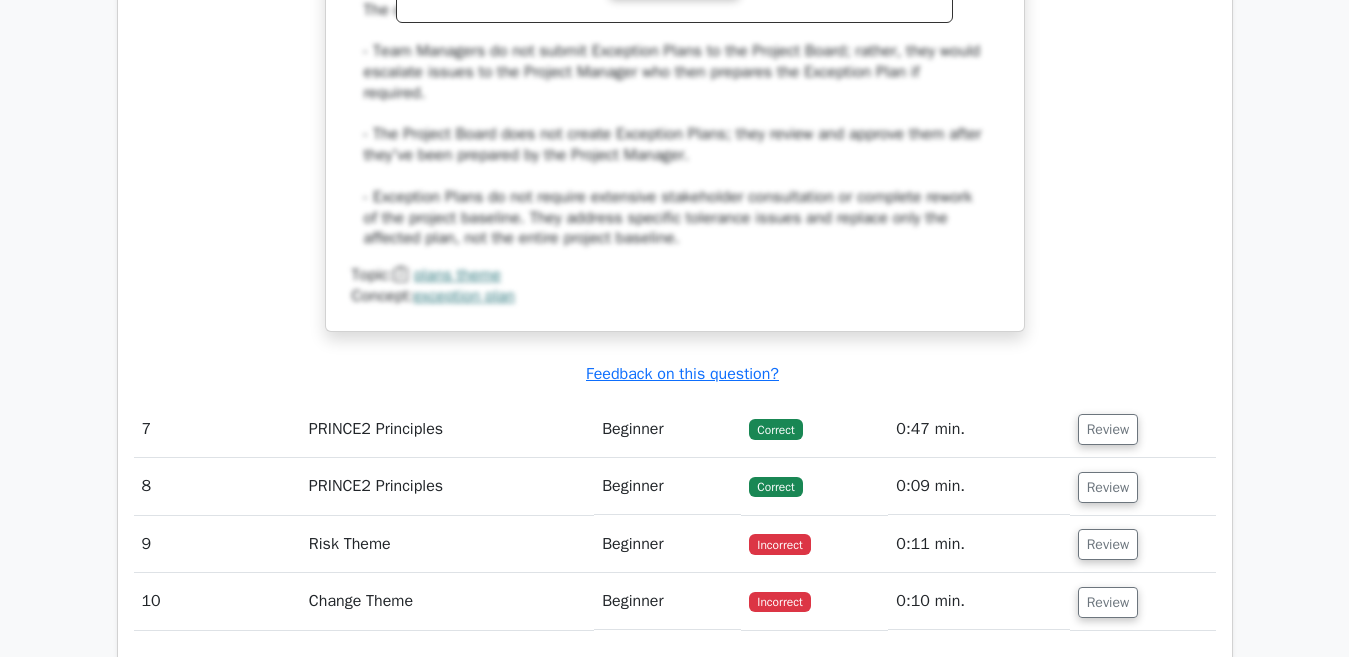 scroll, scrollTop: 5560, scrollLeft: 0, axis: vertical 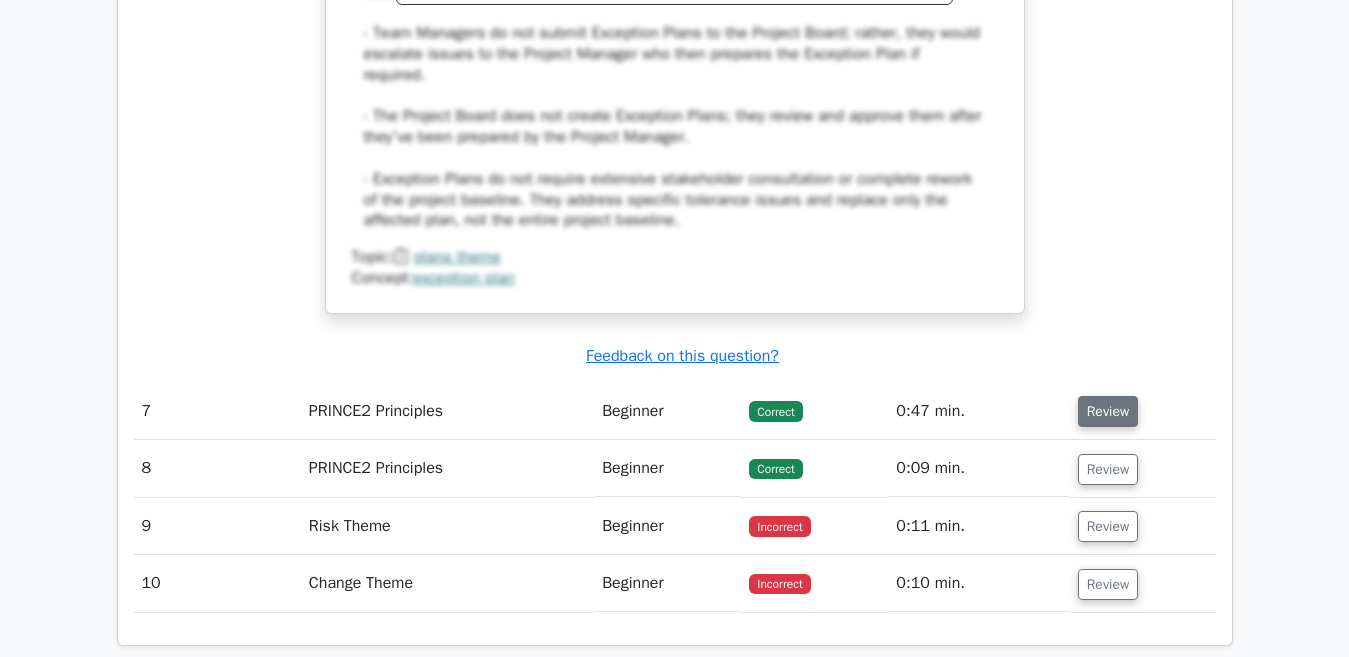 click on "Review" at bounding box center [1108, 411] 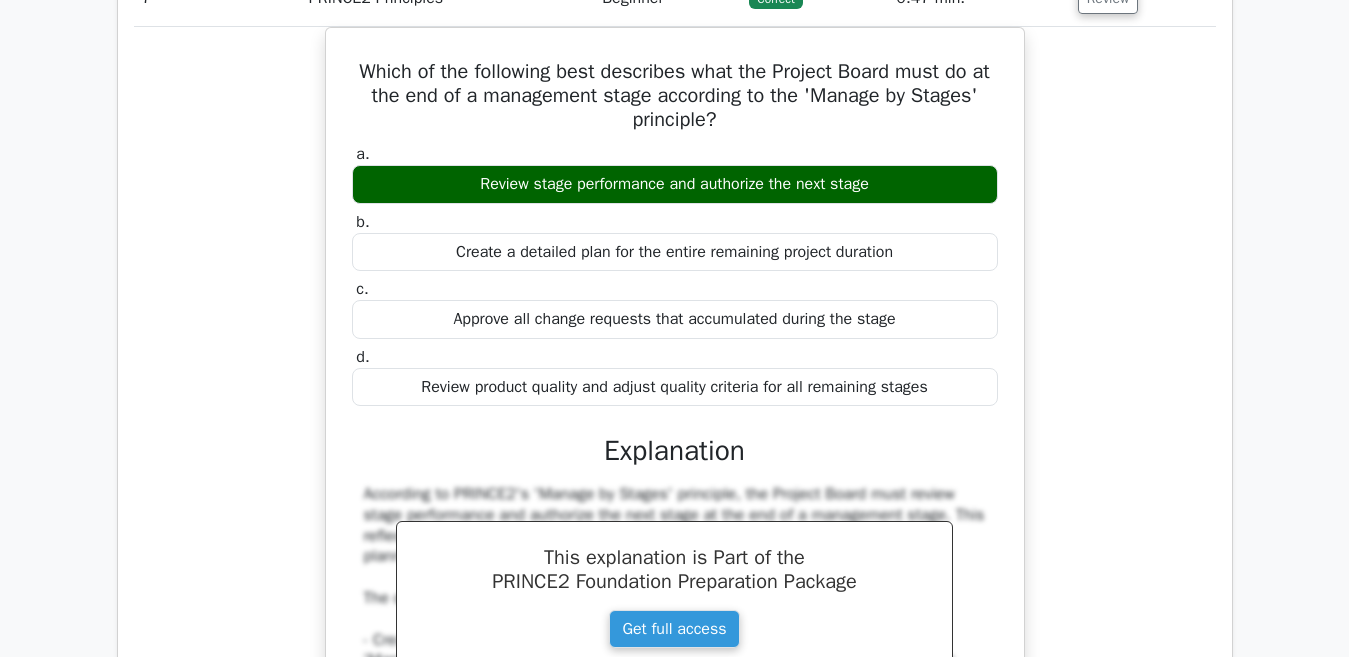 scroll, scrollTop: 6000, scrollLeft: 0, axis: vertical 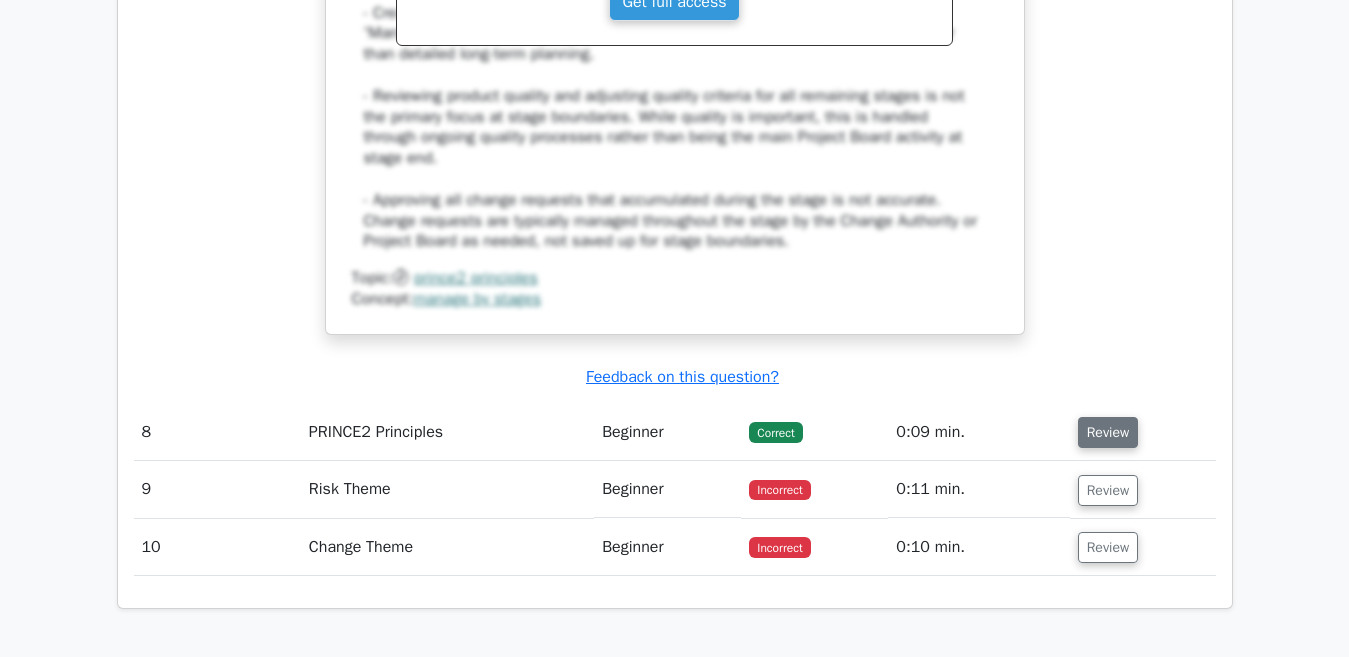 click on "Review" at bounding box center [1108, 432] 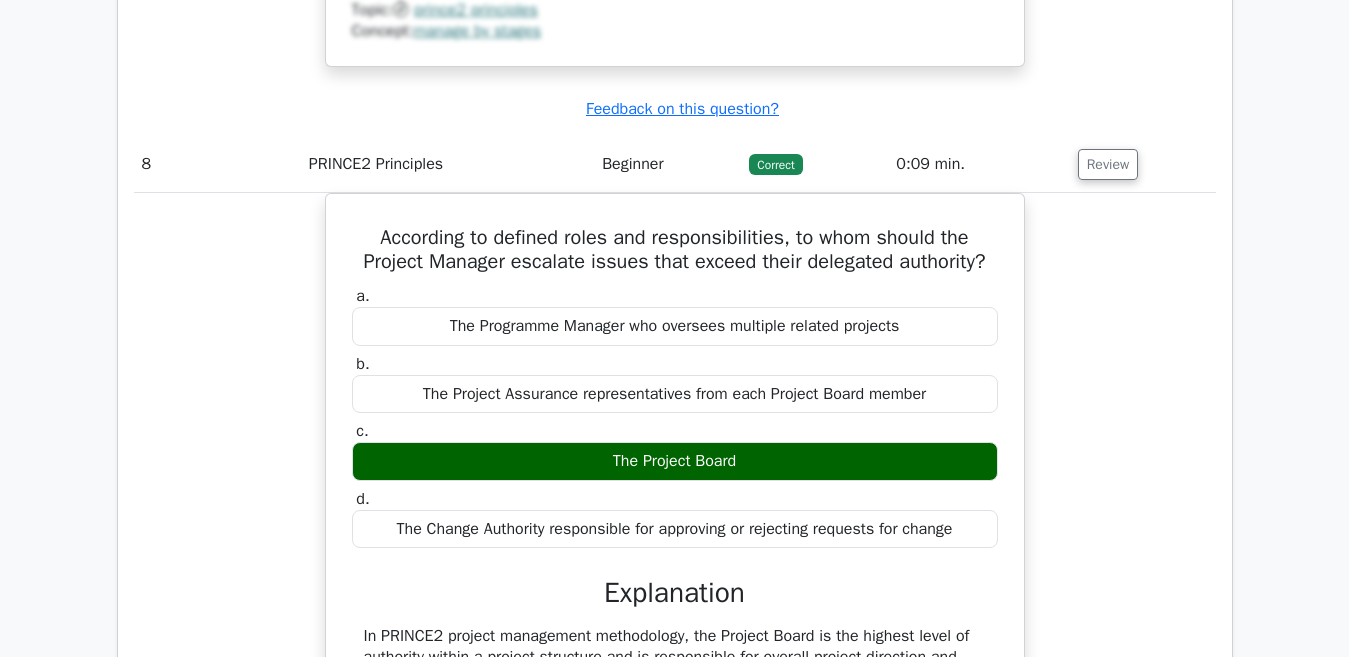 scroll, scrollTop: 6880, scrollLeft: 0, axis: vertical 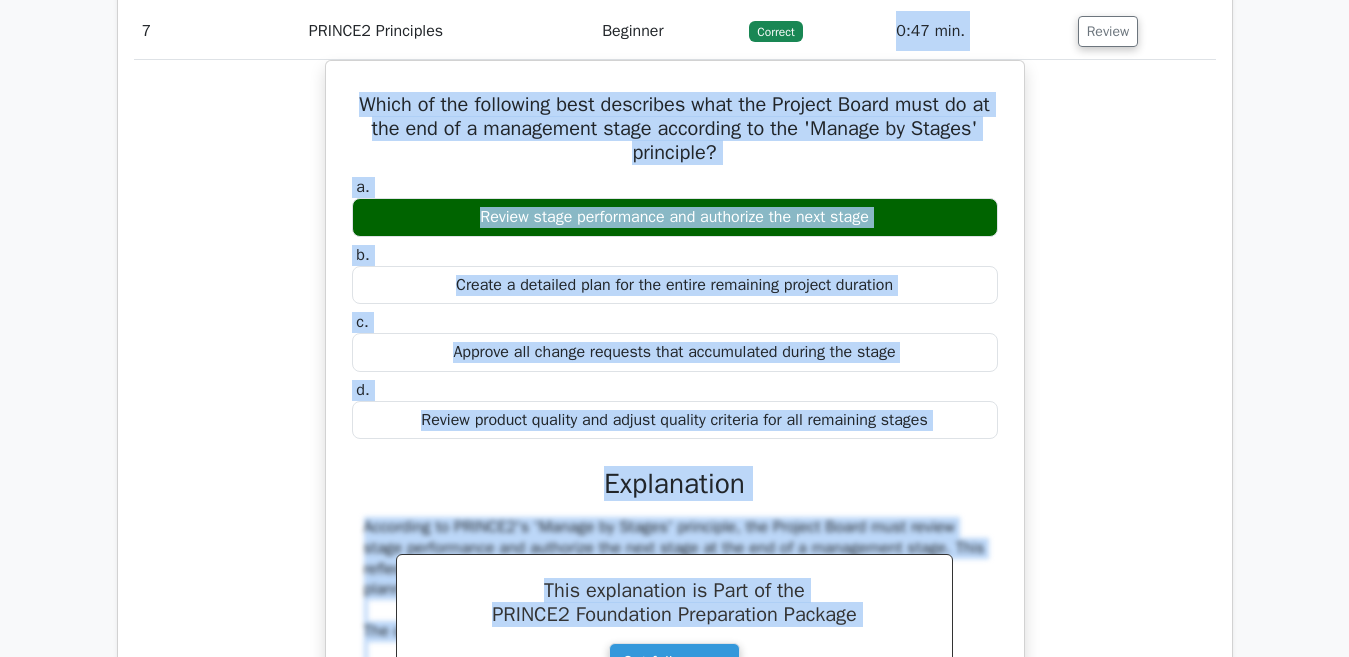 drag, startPoint x: 588, startPoint y: 1, endPoint x: 826, endPoint y: -53, distance: 244.04918 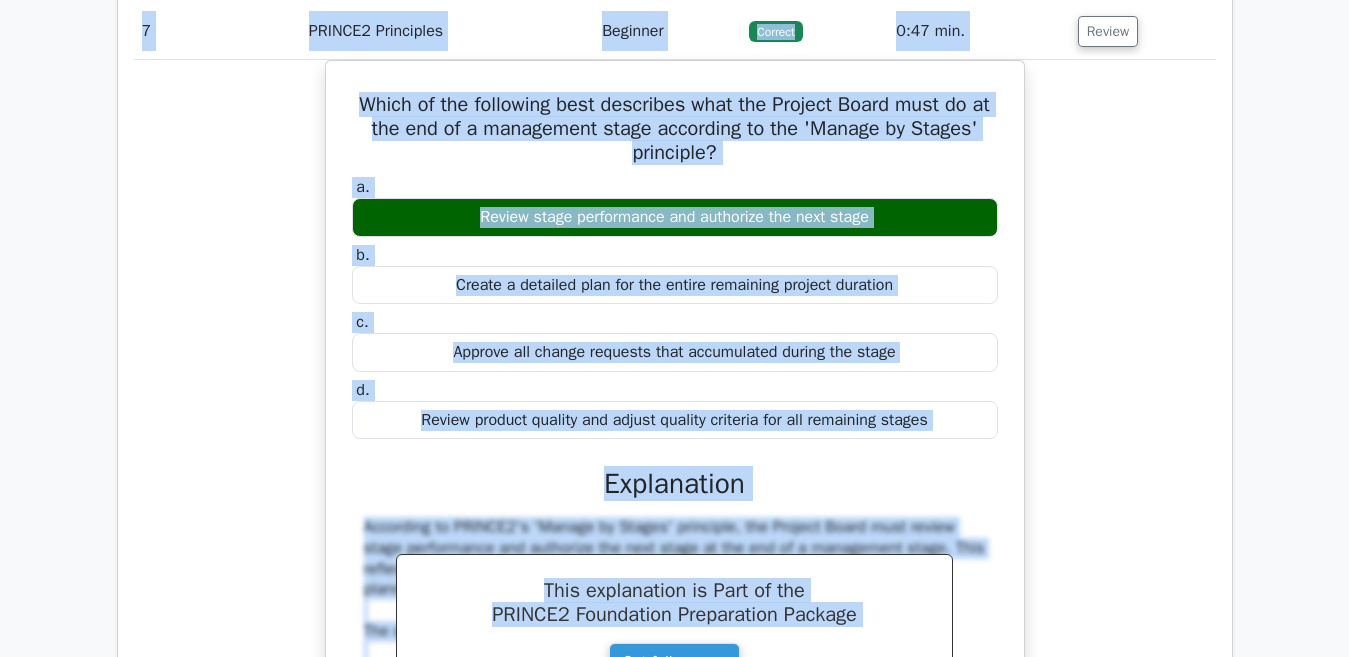 scroll, scrollTop: 5726, scrollLeft: 0, axis: vertical 